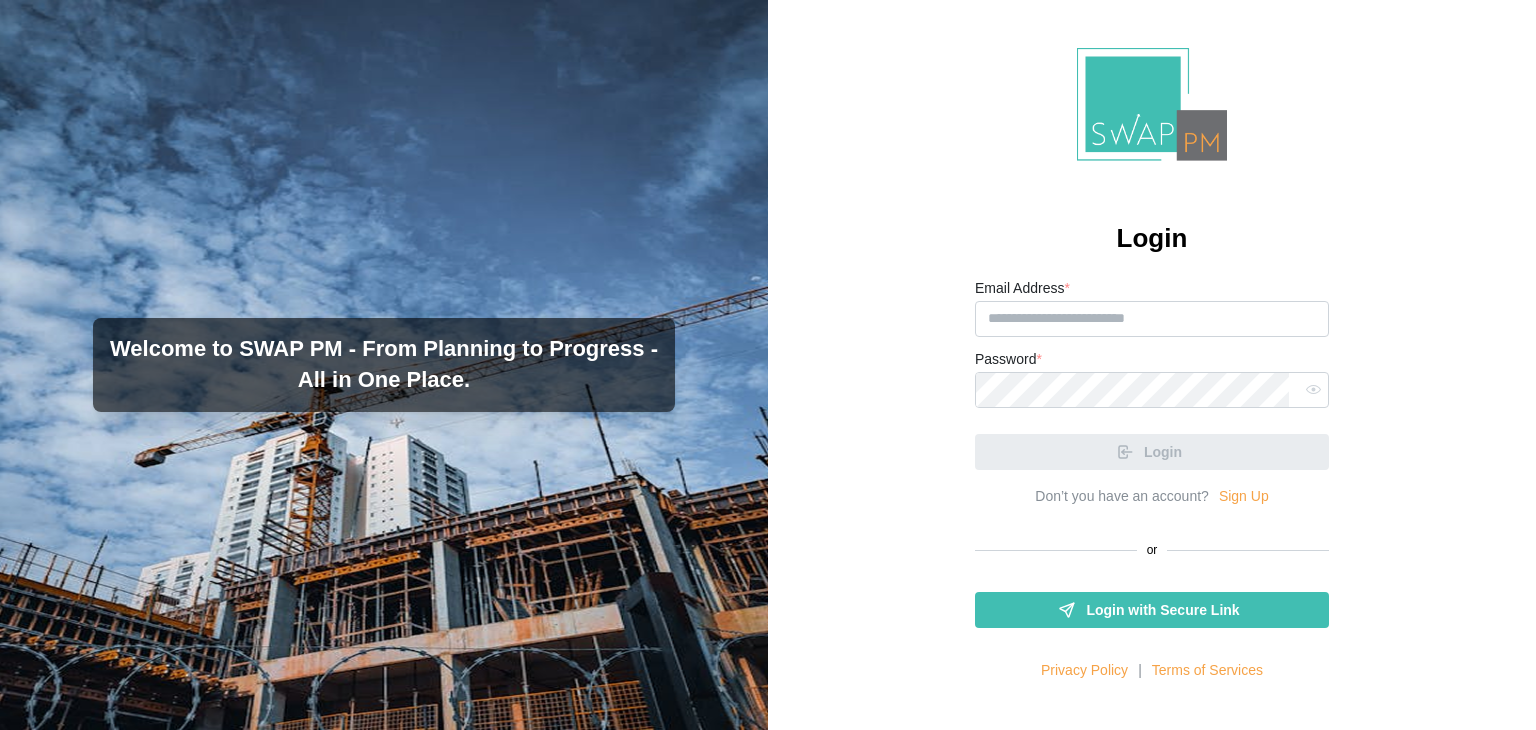 scroll, scrollTop: 0, scrollLeft: 0, axis: both 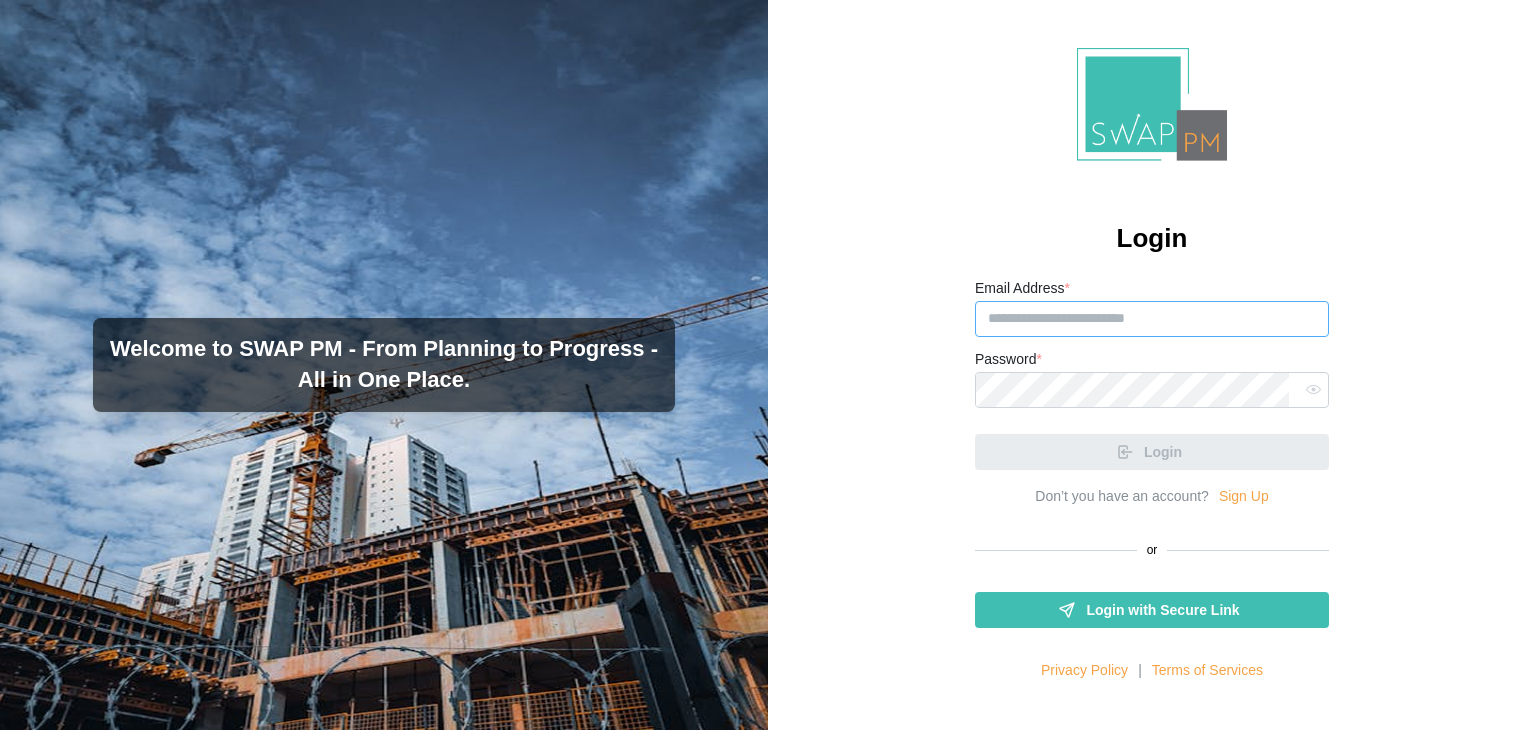 click on "Email Address  *" at bounding box center (1152, 319) 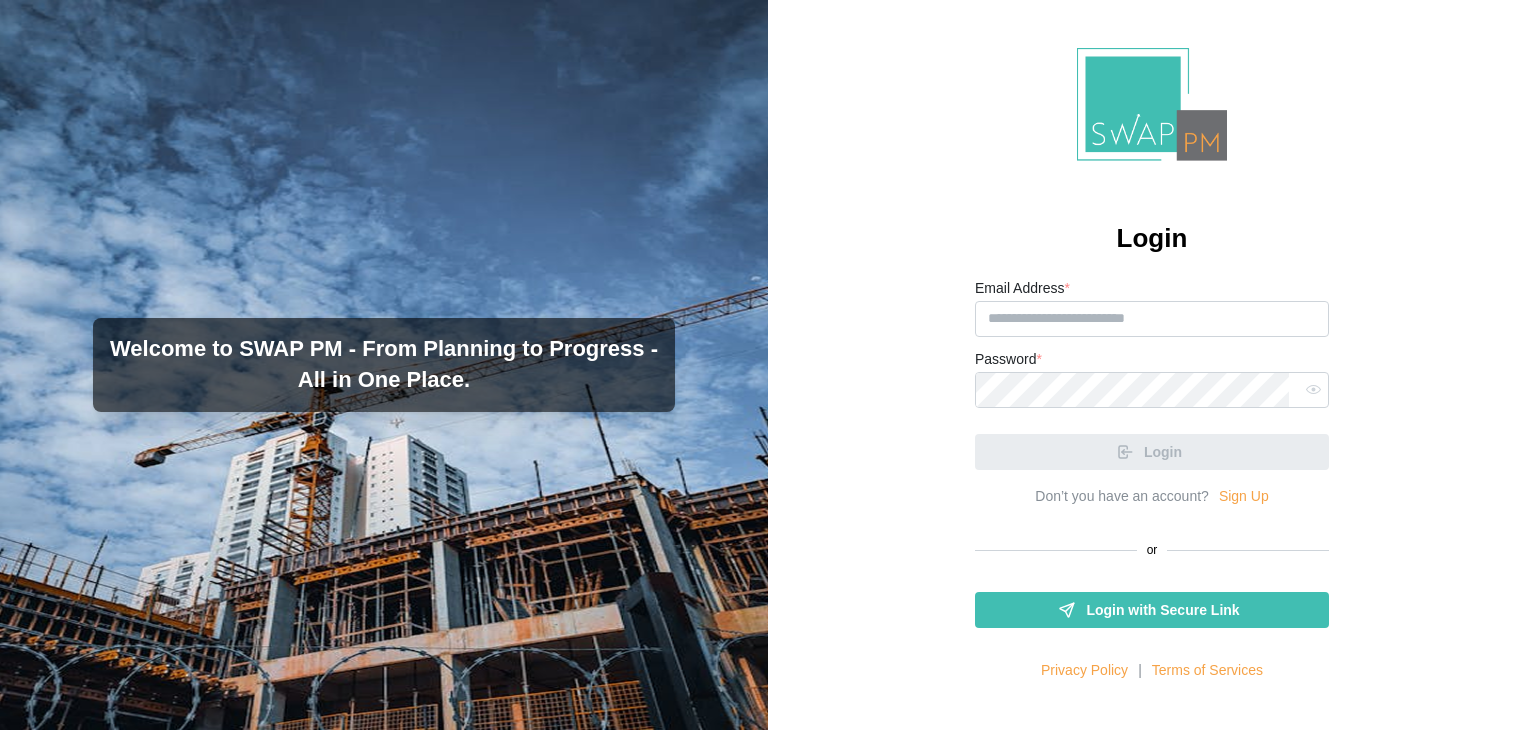 click on "Login Email Address  * Password  * Login Don’t you have an account? Sign Up or Login with Secure Link Privacy Policy | Terms of Services" at bounding box center (1152, 365) 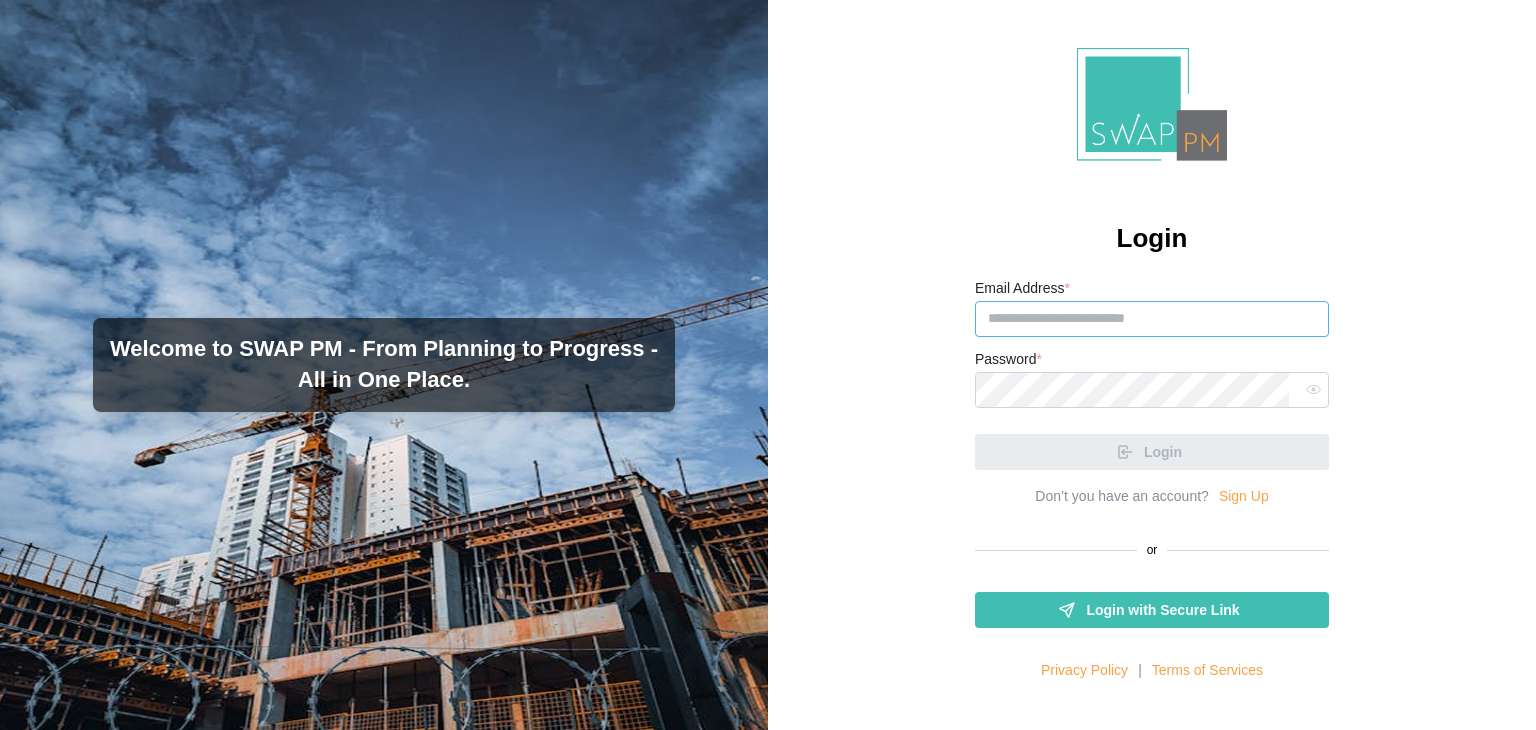 click on "Email Address  *" at bounding box center [1152, 319] 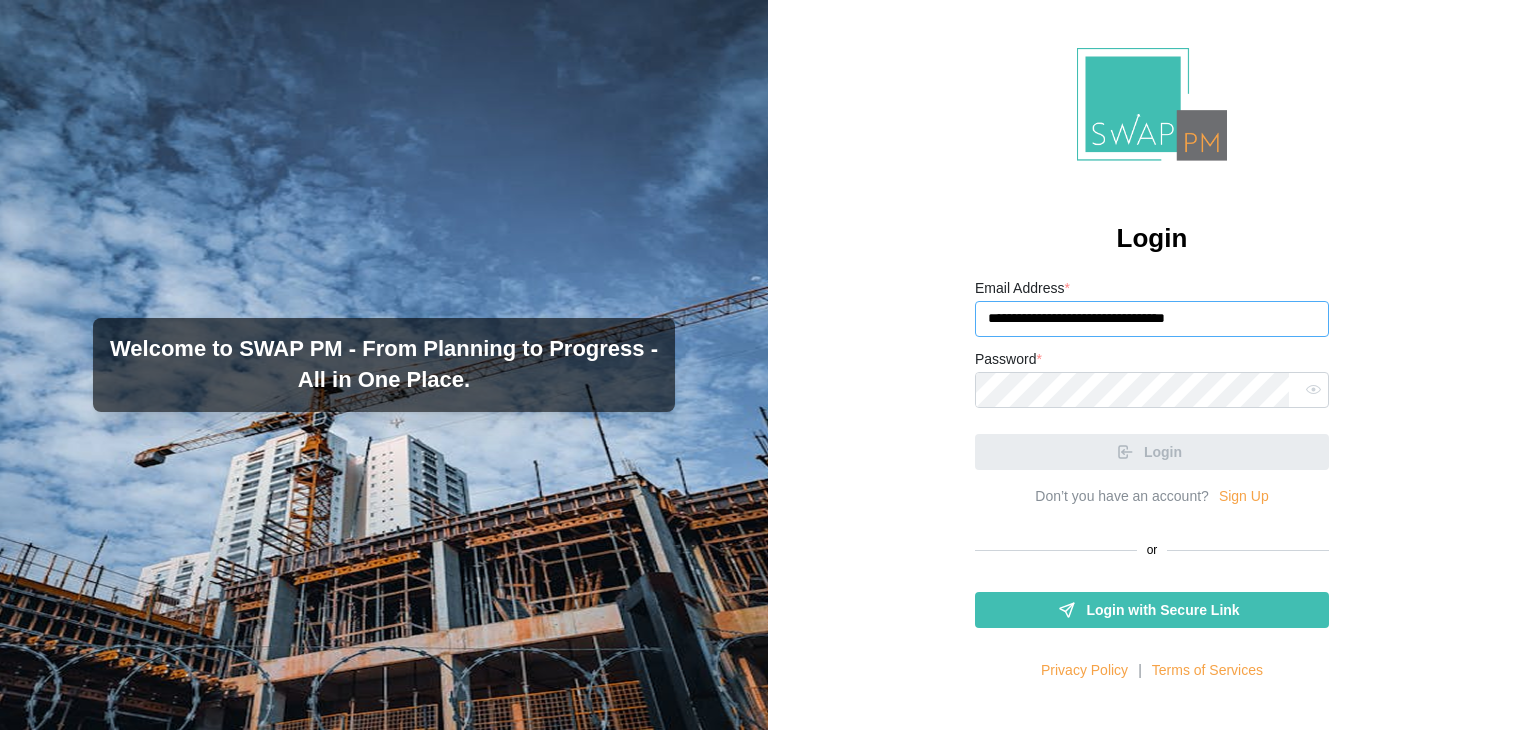 type on "**********" 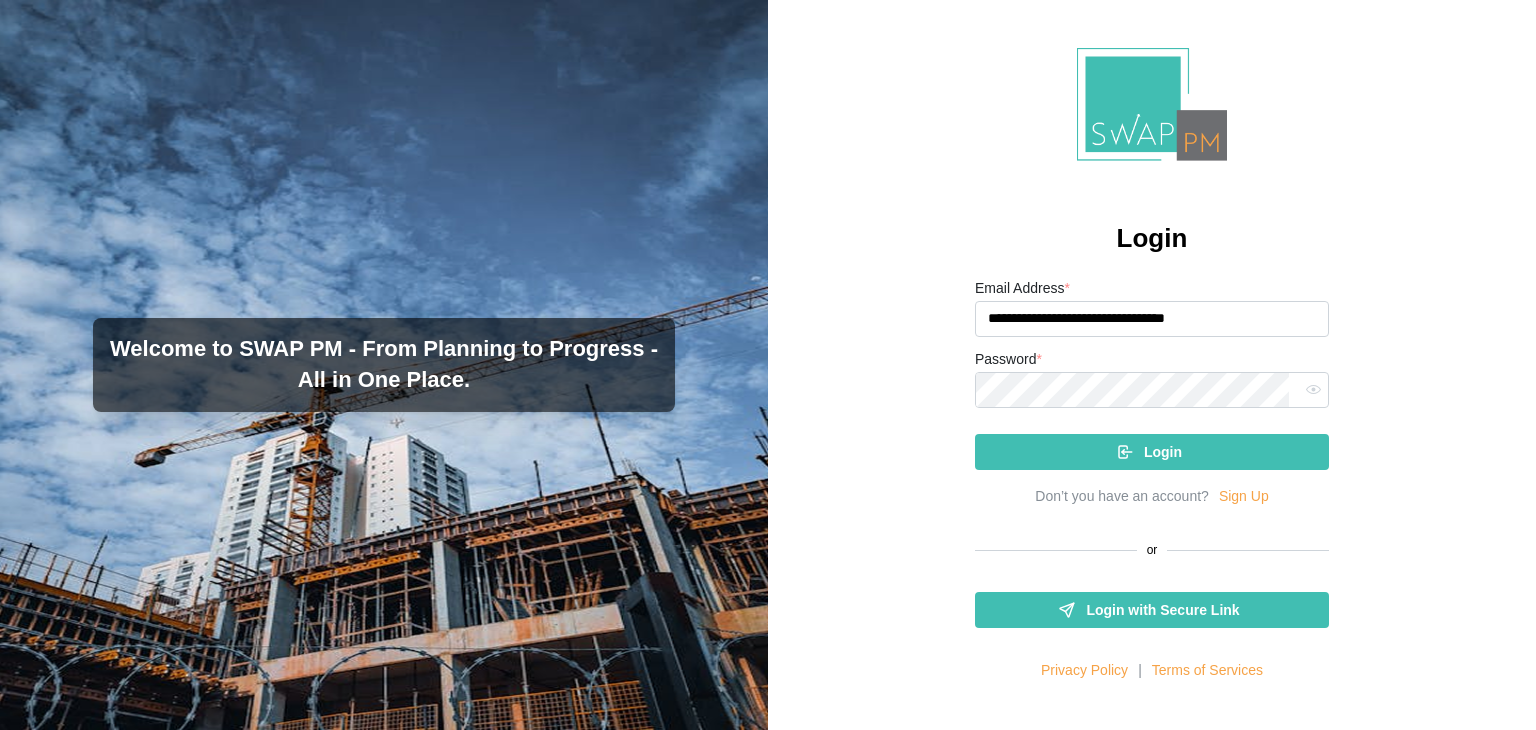 click on "Login" at bounding box center (1149, 452) 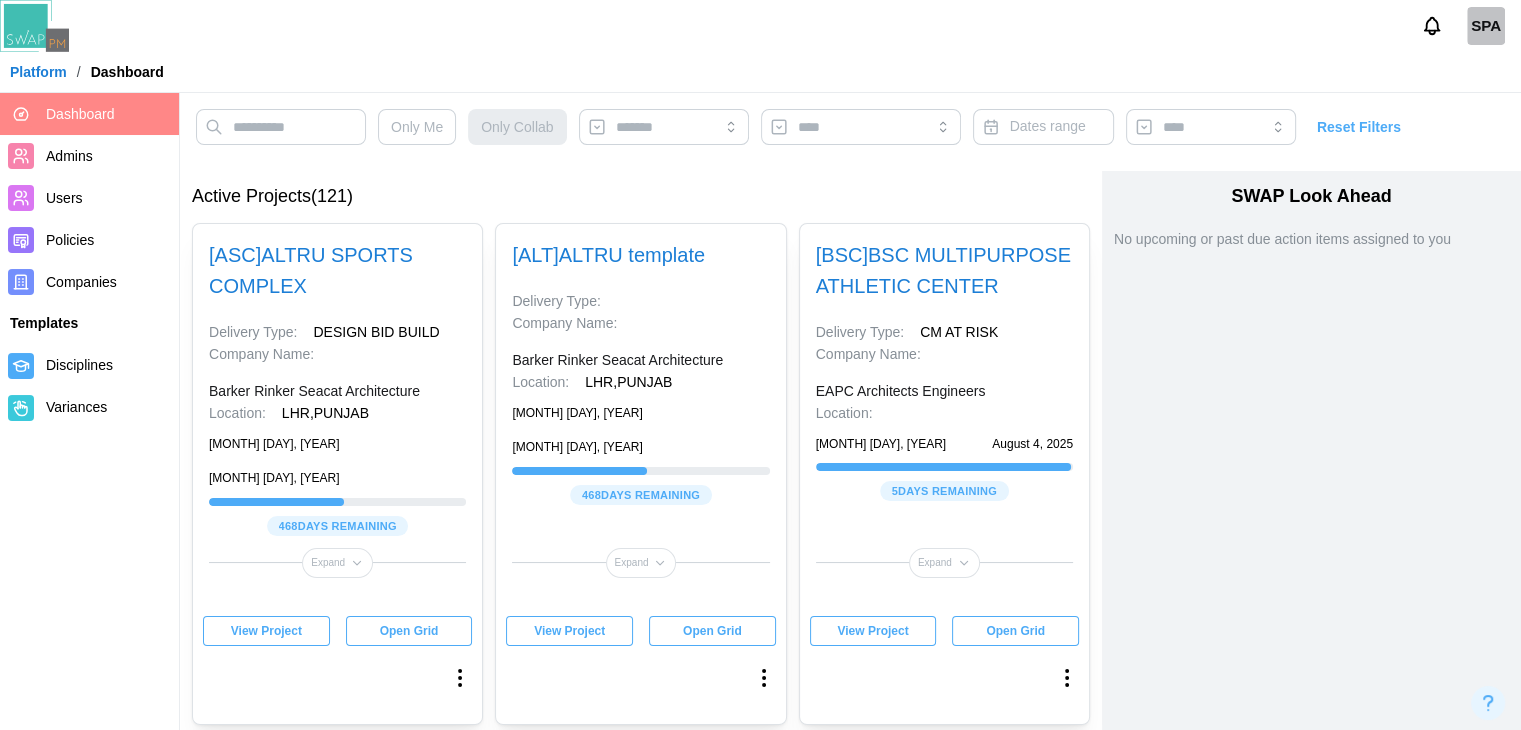 click on "View Project" at bounding box center (266, 631) 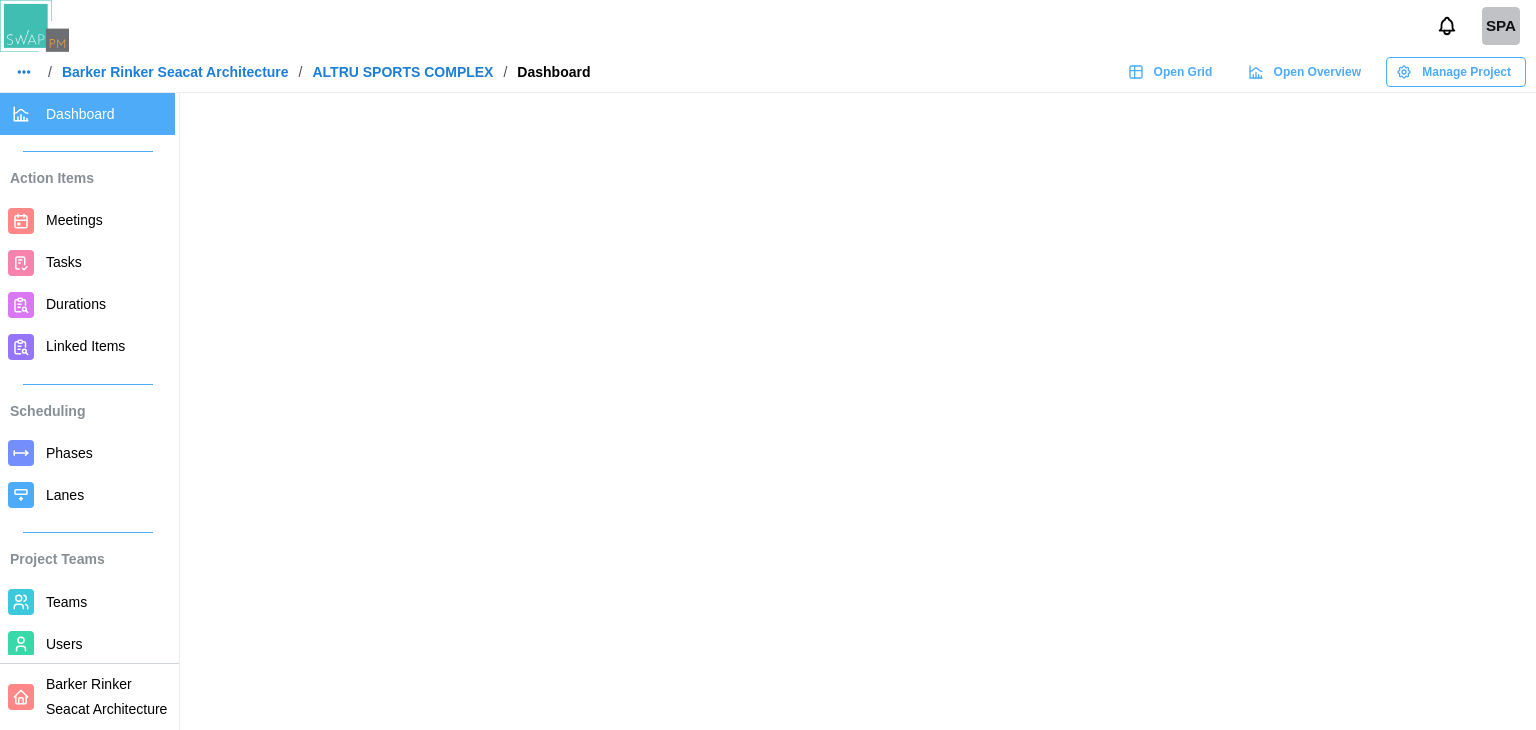 scroll, scrollTop: 0, scrollLeft: 0, axis: both 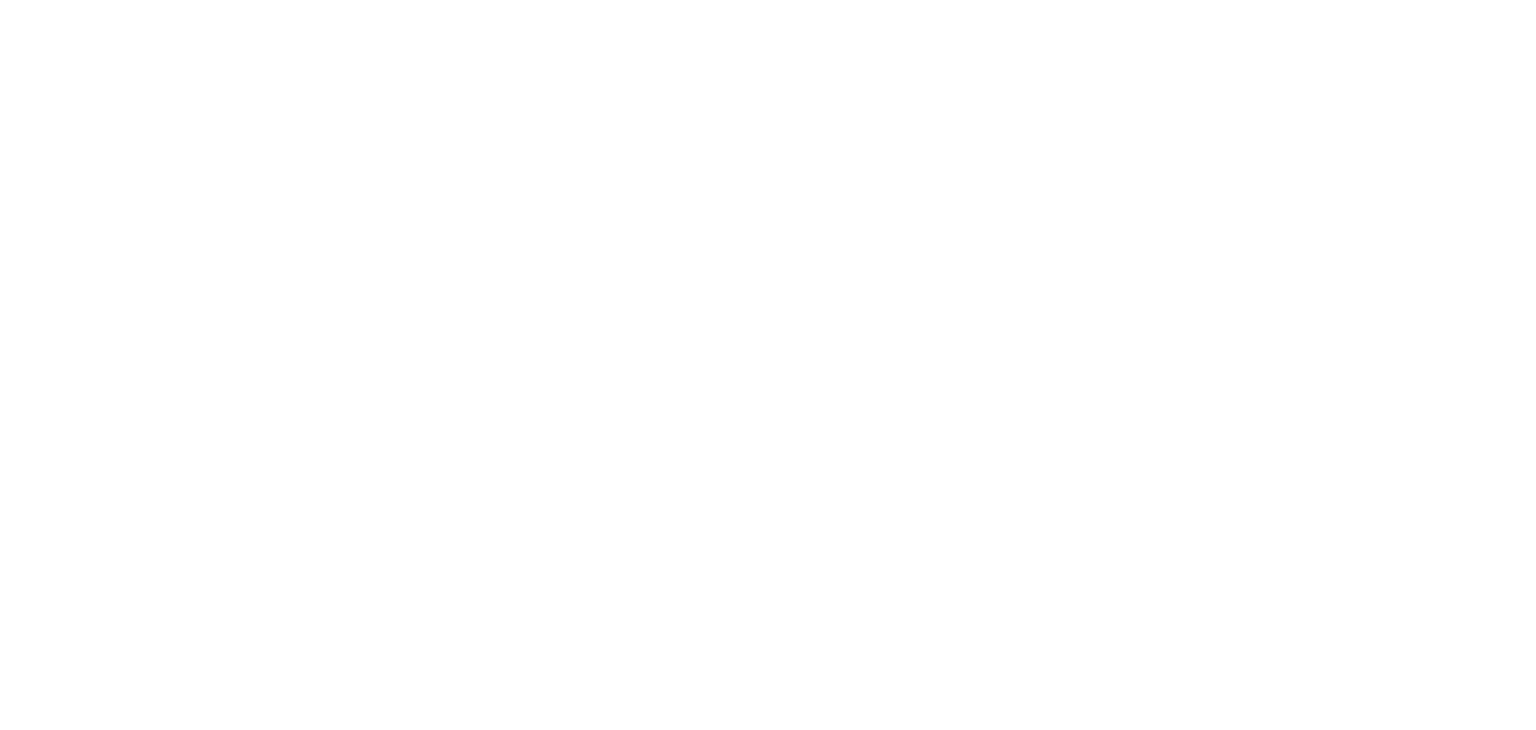 click at bounding box center (768, 4) 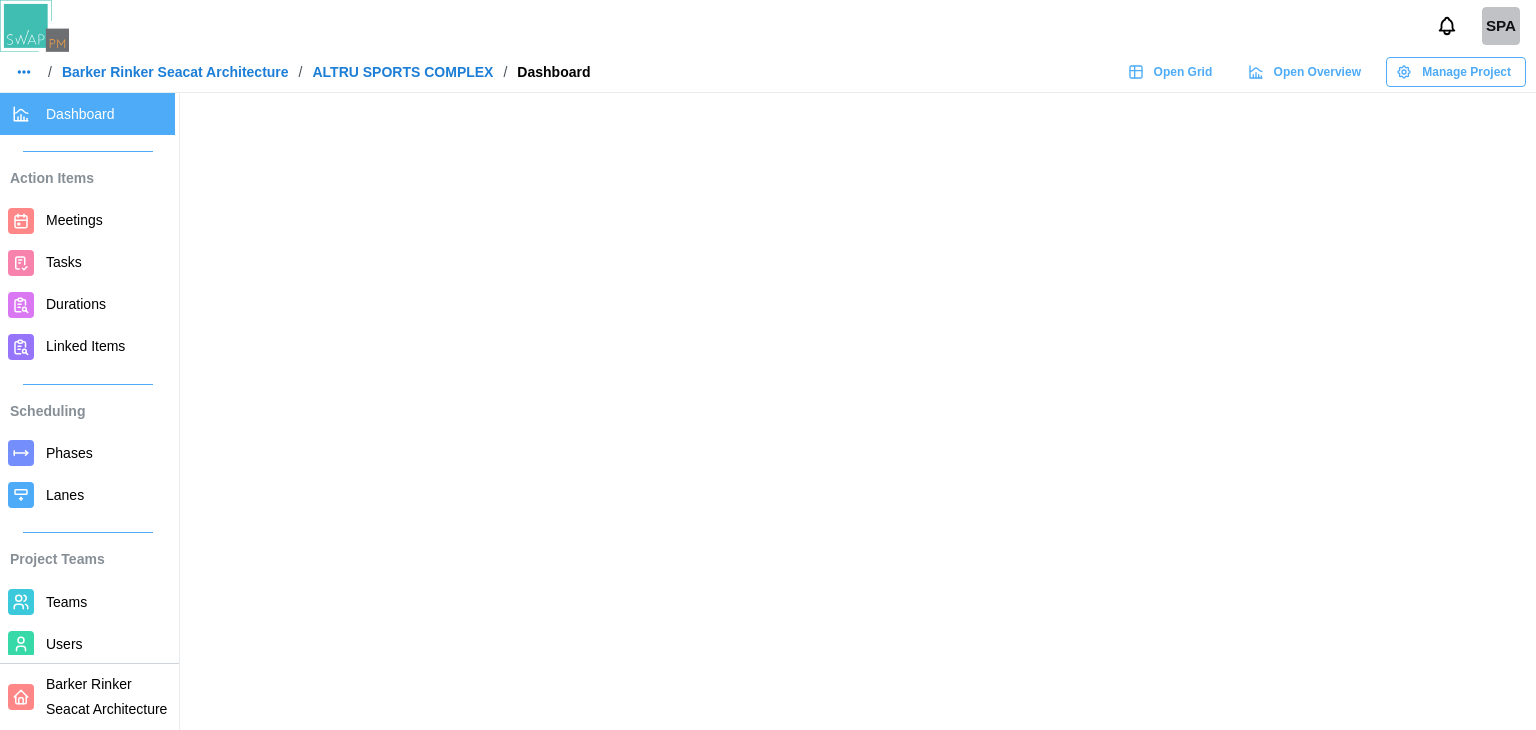 scroll, scrollTop: 0, scrollLeft: 0, axis: both 